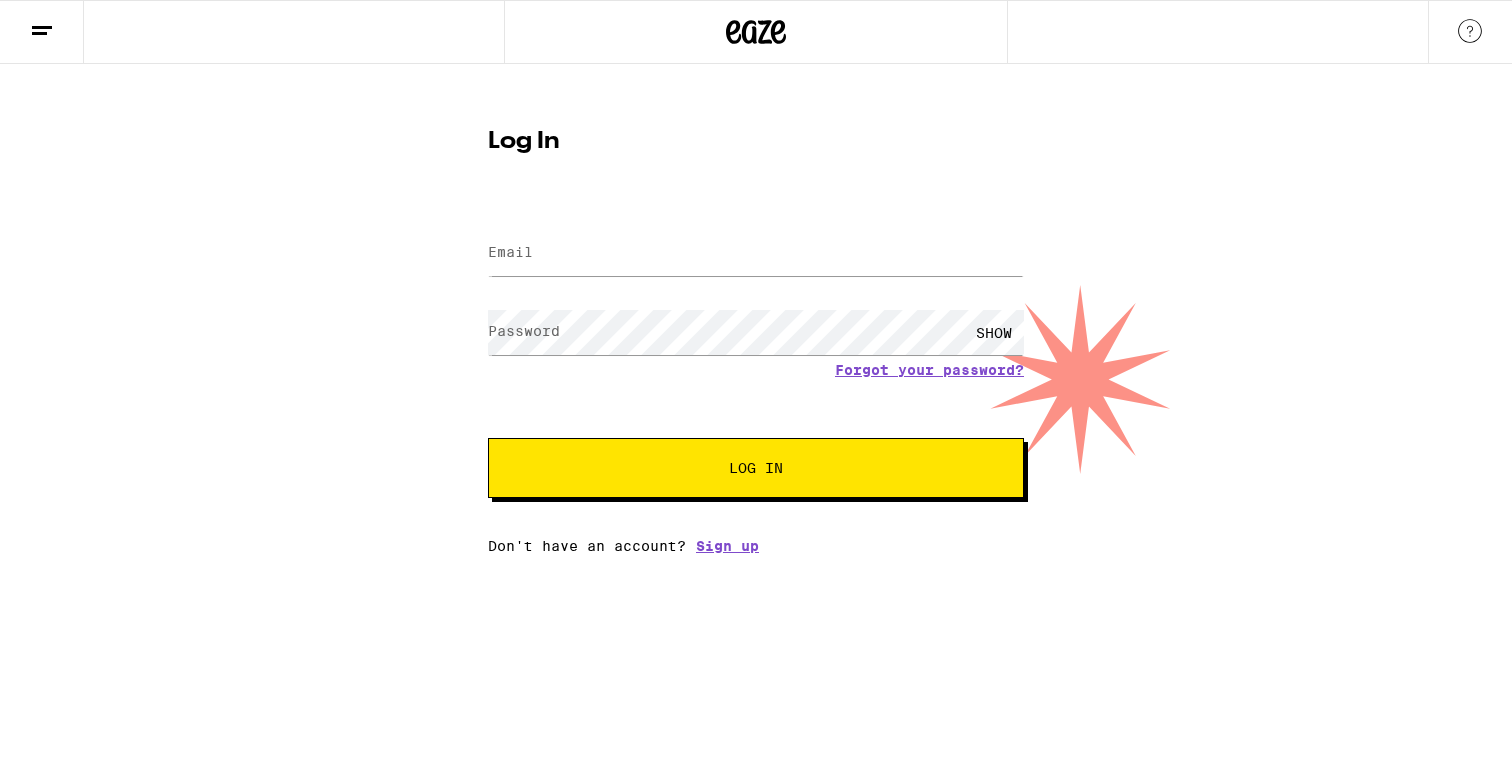 scroll, scrollTop: 0, scrollLeft: 0, axis: both 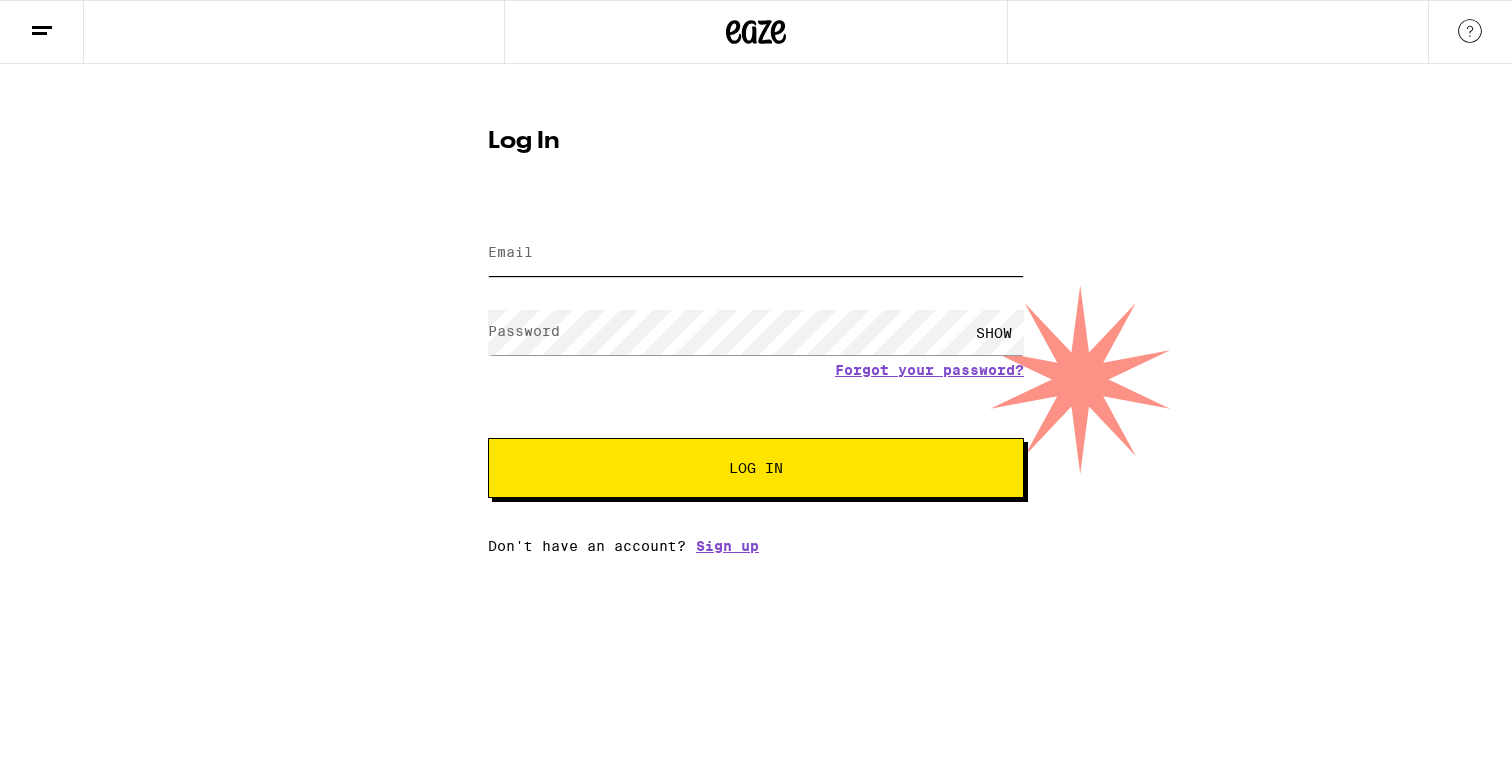 type on "fsites521@[EMAIL]" 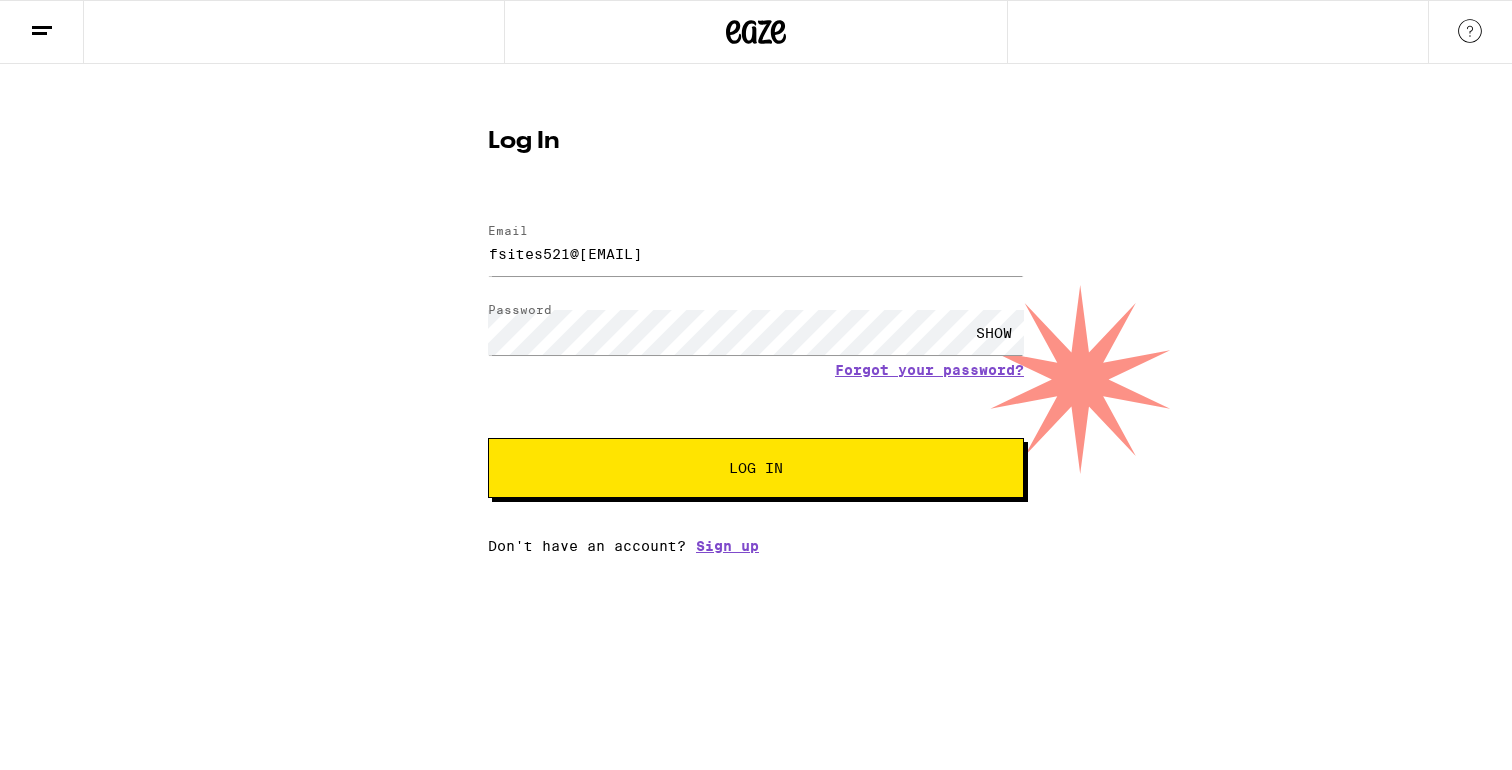 click on "Log In" at bounding box center [756, 468] 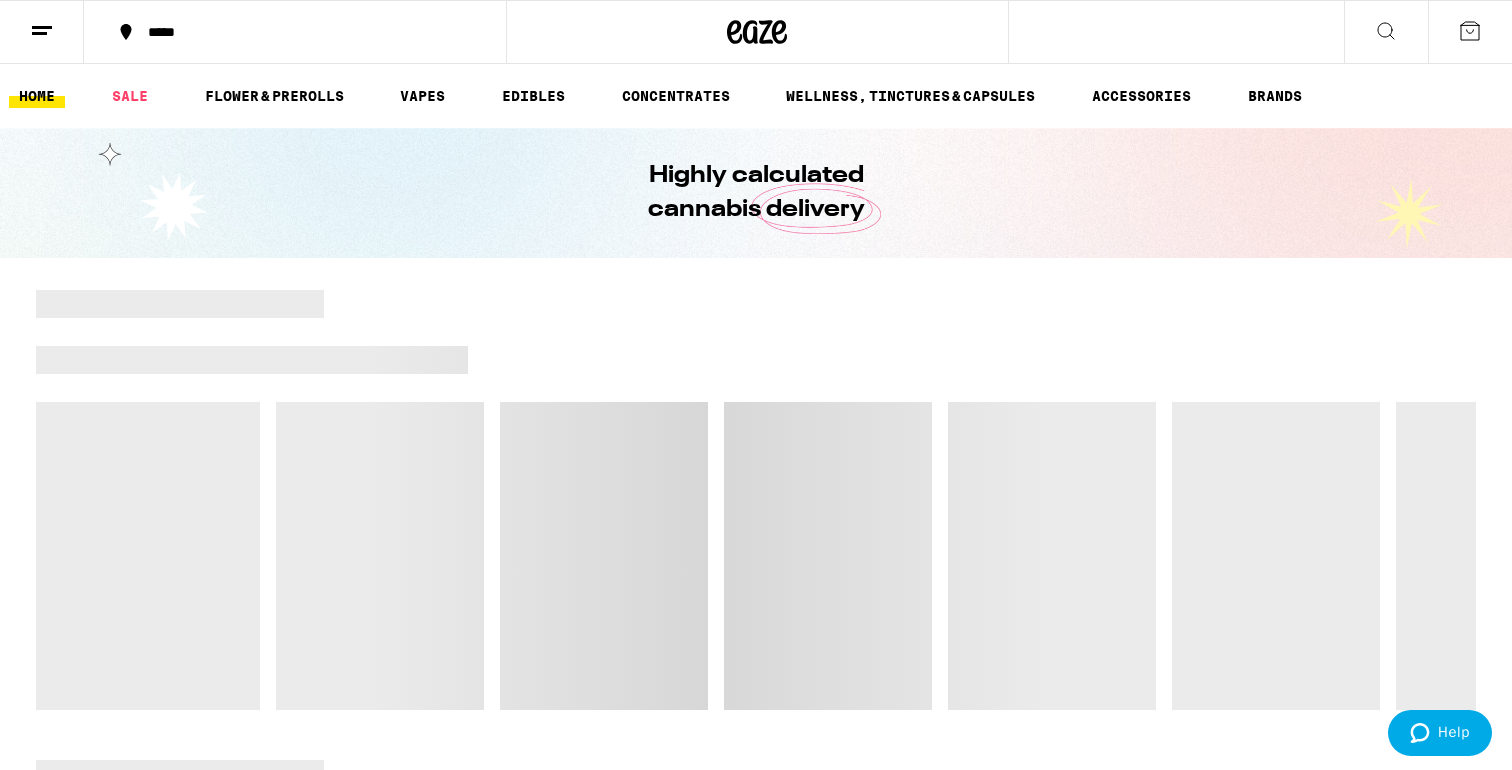 scroll, scrollTop: 0, scrollLeft: 0, axis: both 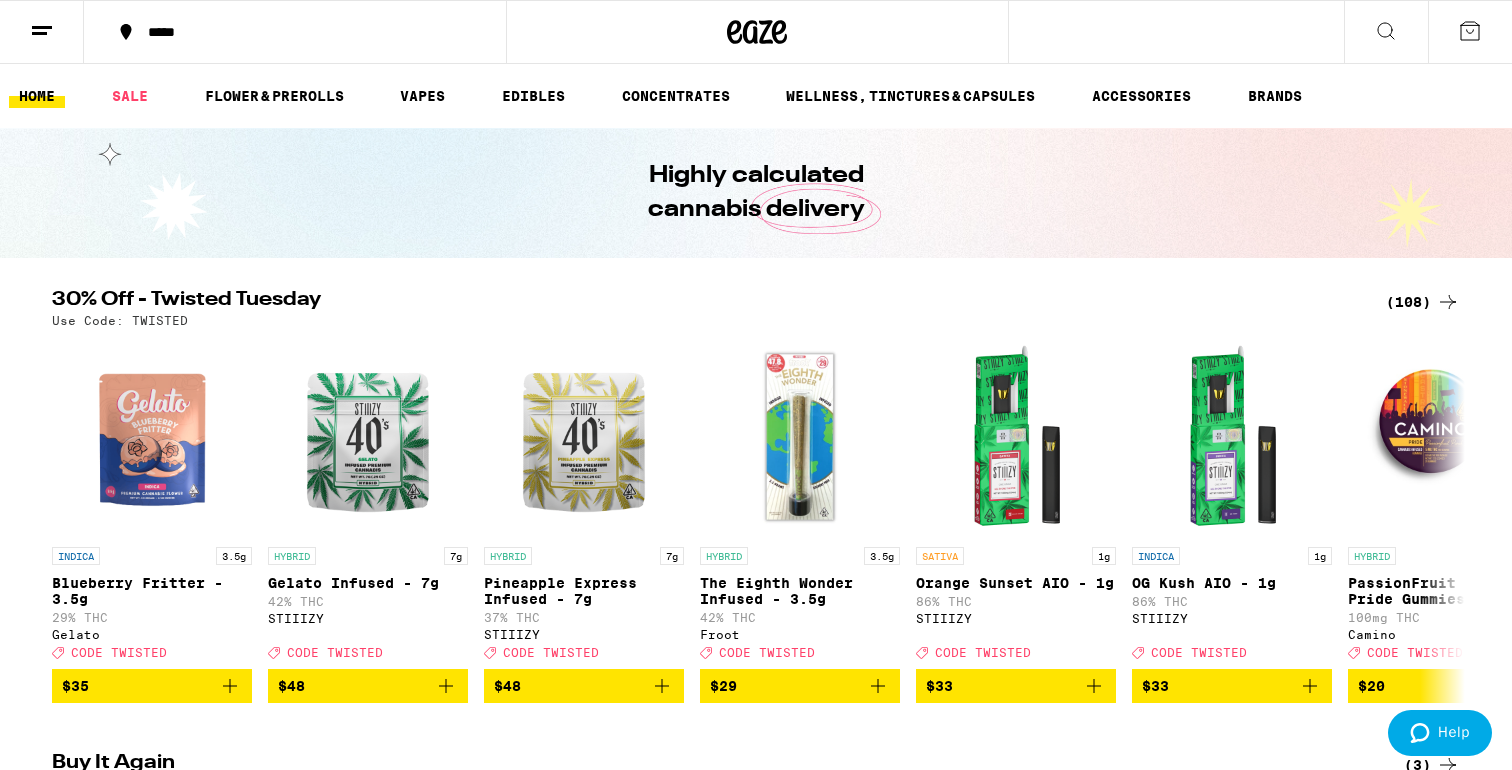 click on "*****" at bounding box center (295, 32) 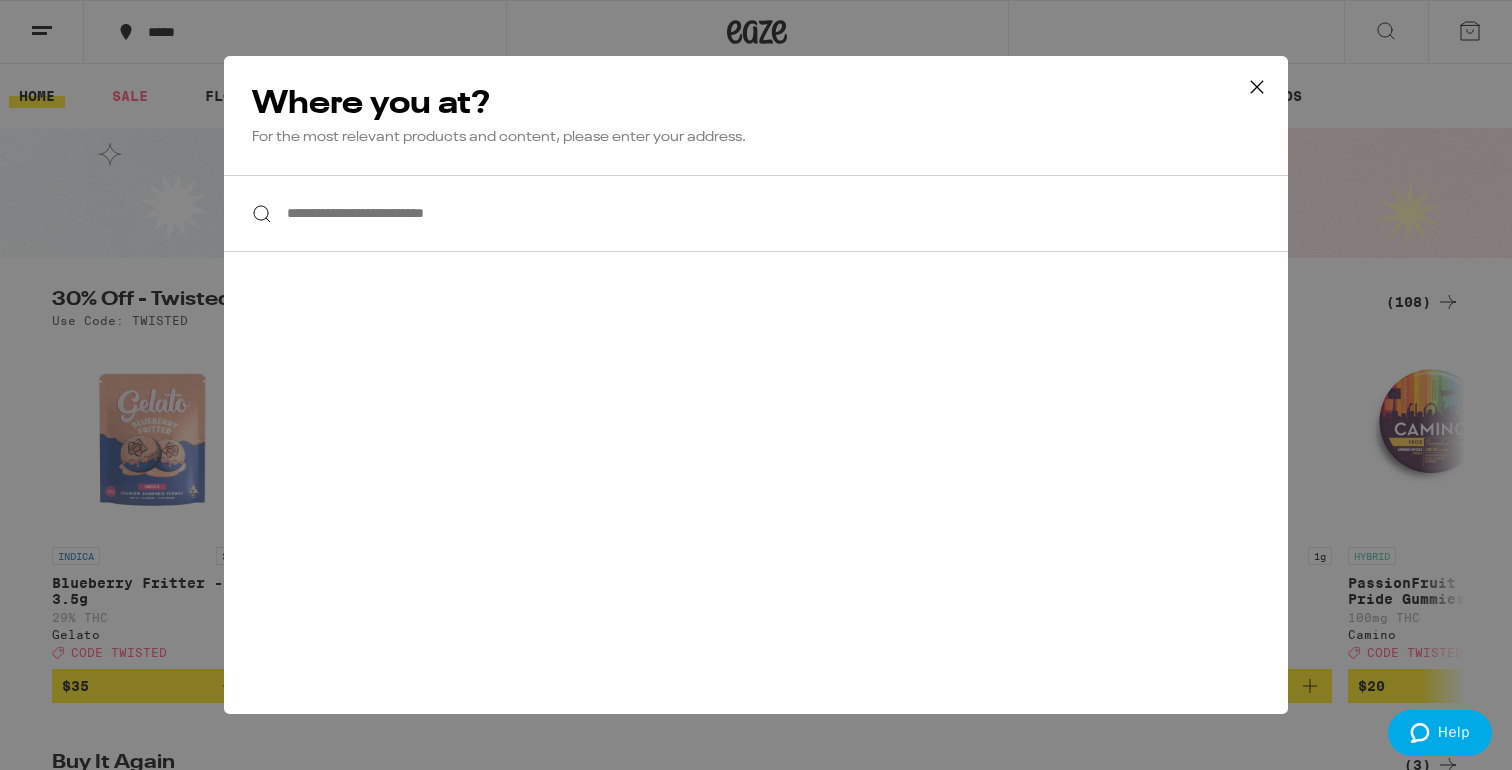click on "**********" at bounding box center [756, 213] 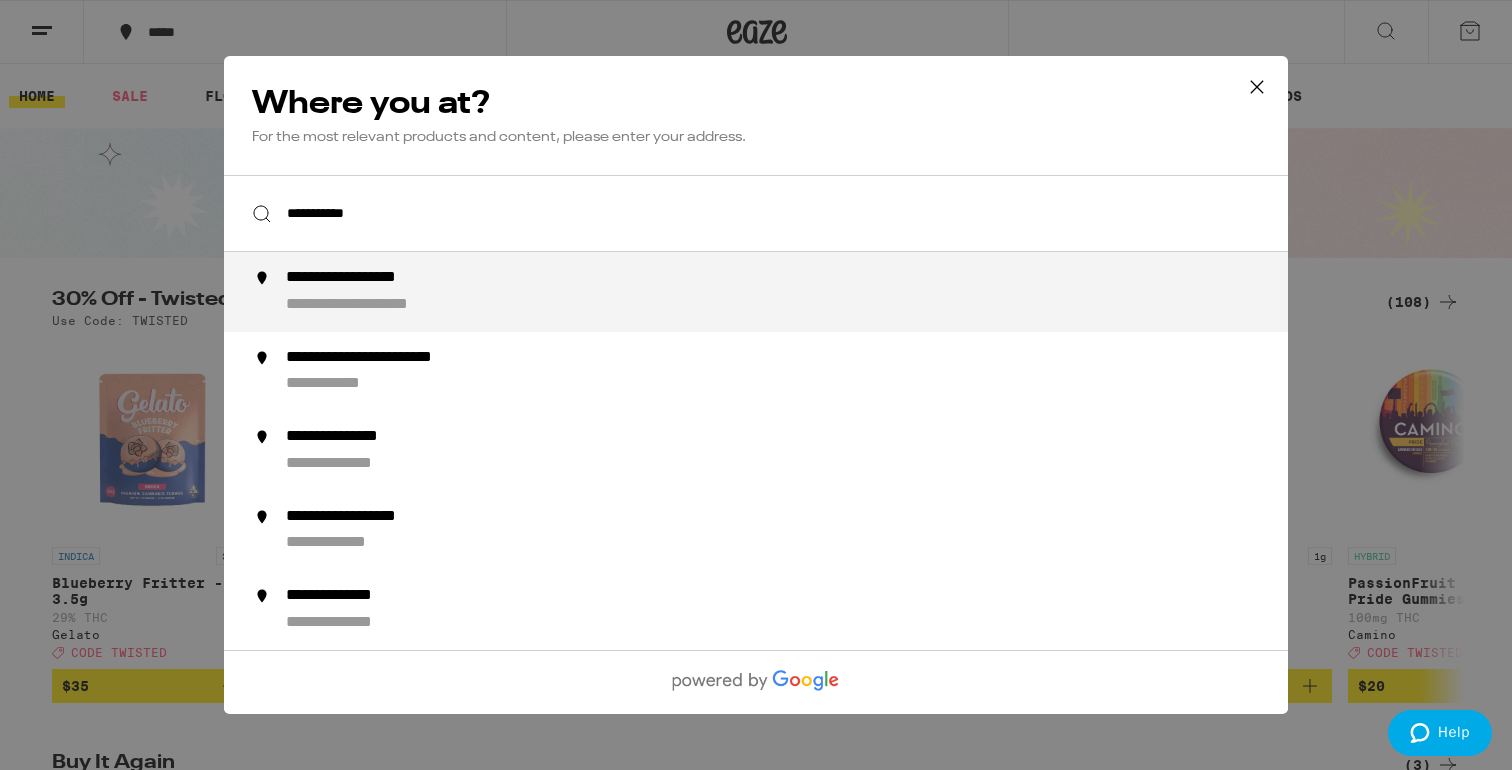 click on "**********" at bounding box center [379, 278] 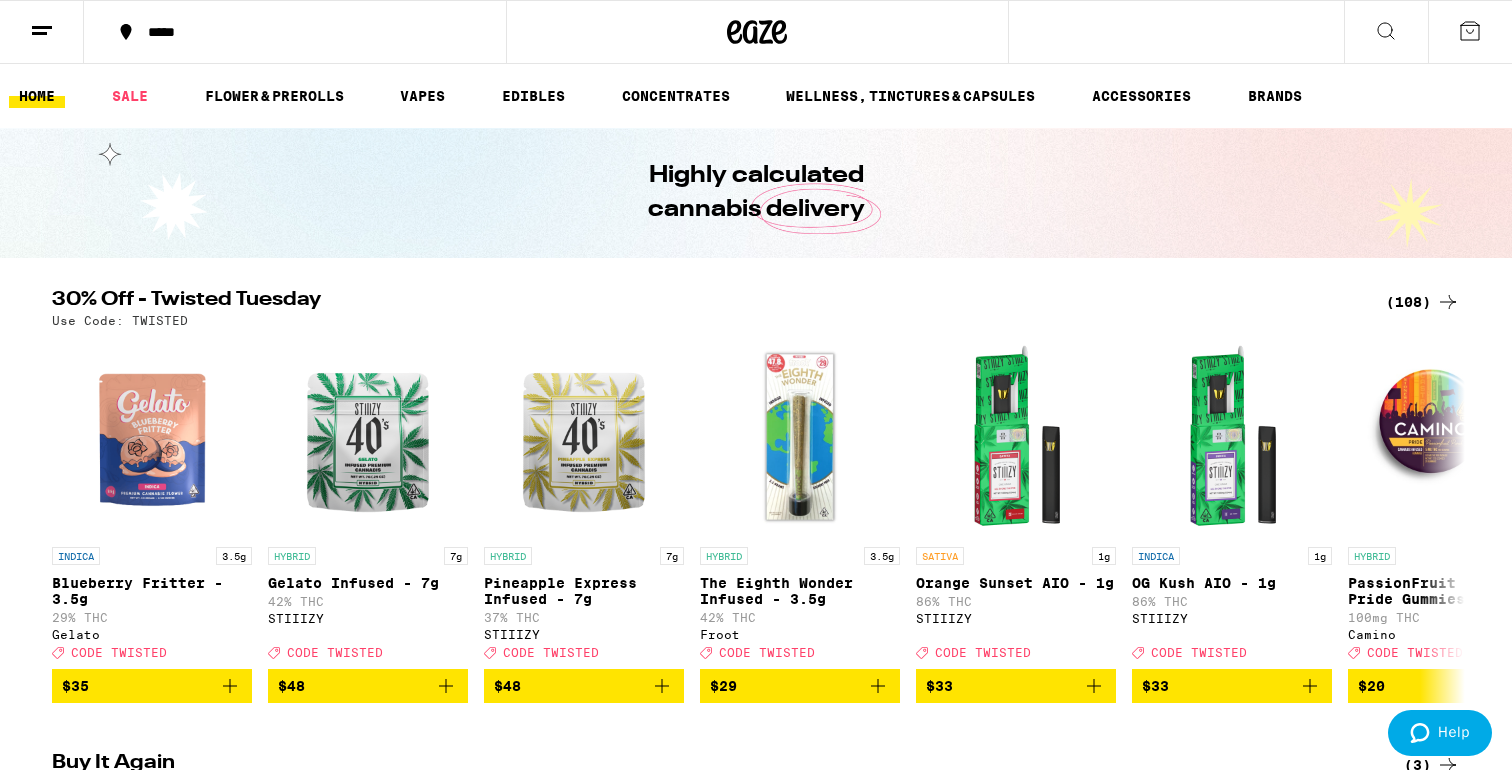 click on "*****" at bounding box center (307, 32) 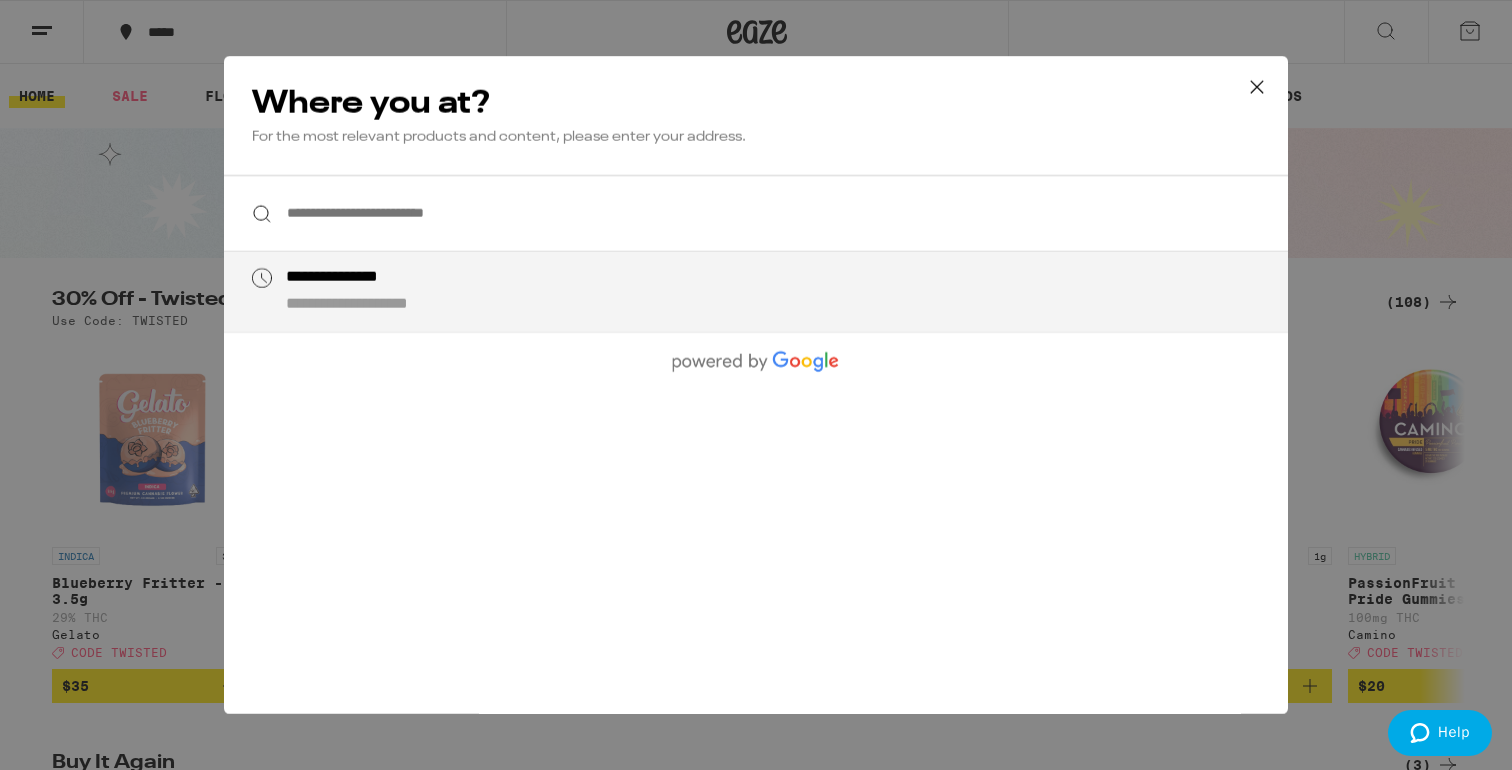 click on "**********" at bounding box center [389, 305] 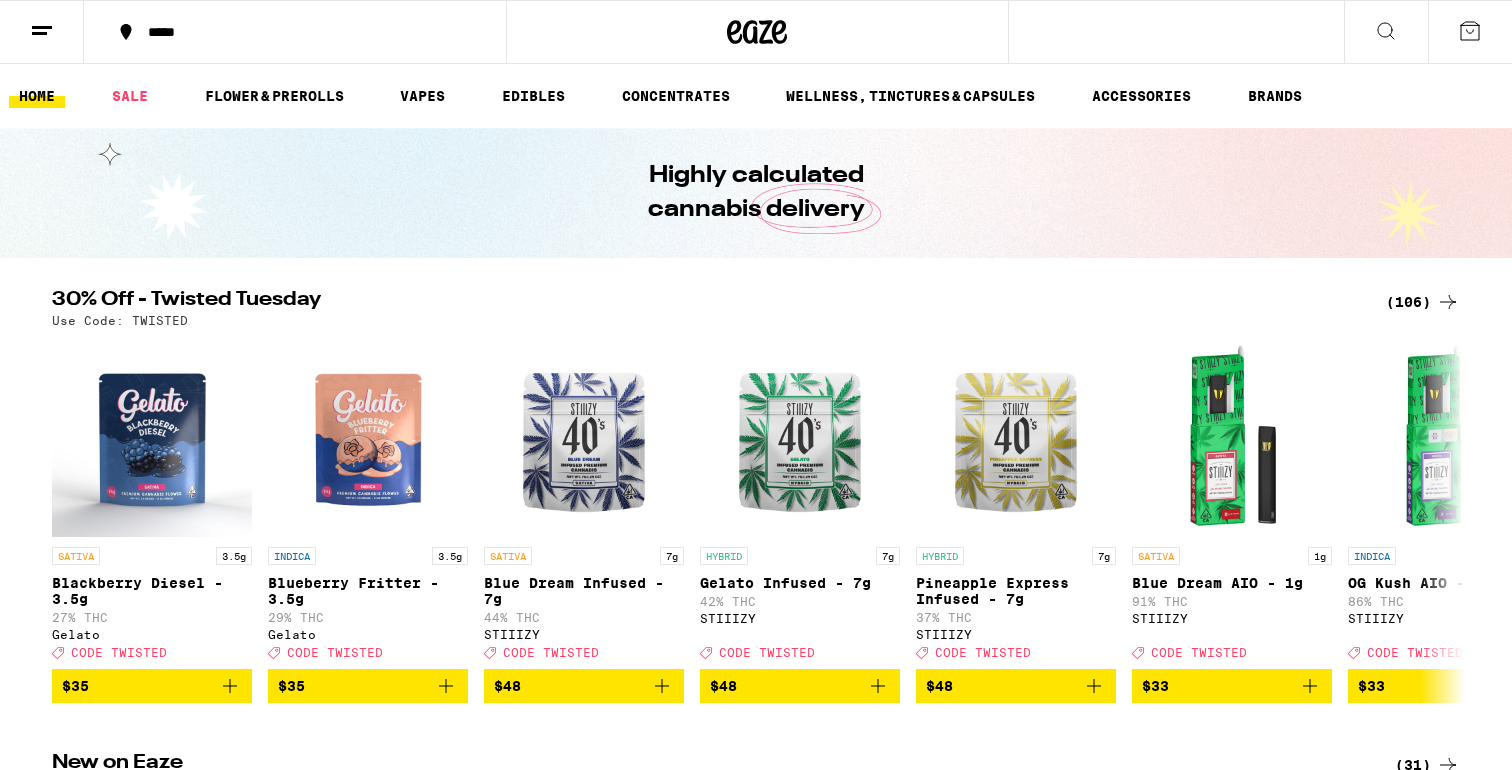 scroll, scrollTop: 0, scrollLeft: 0, axis: both 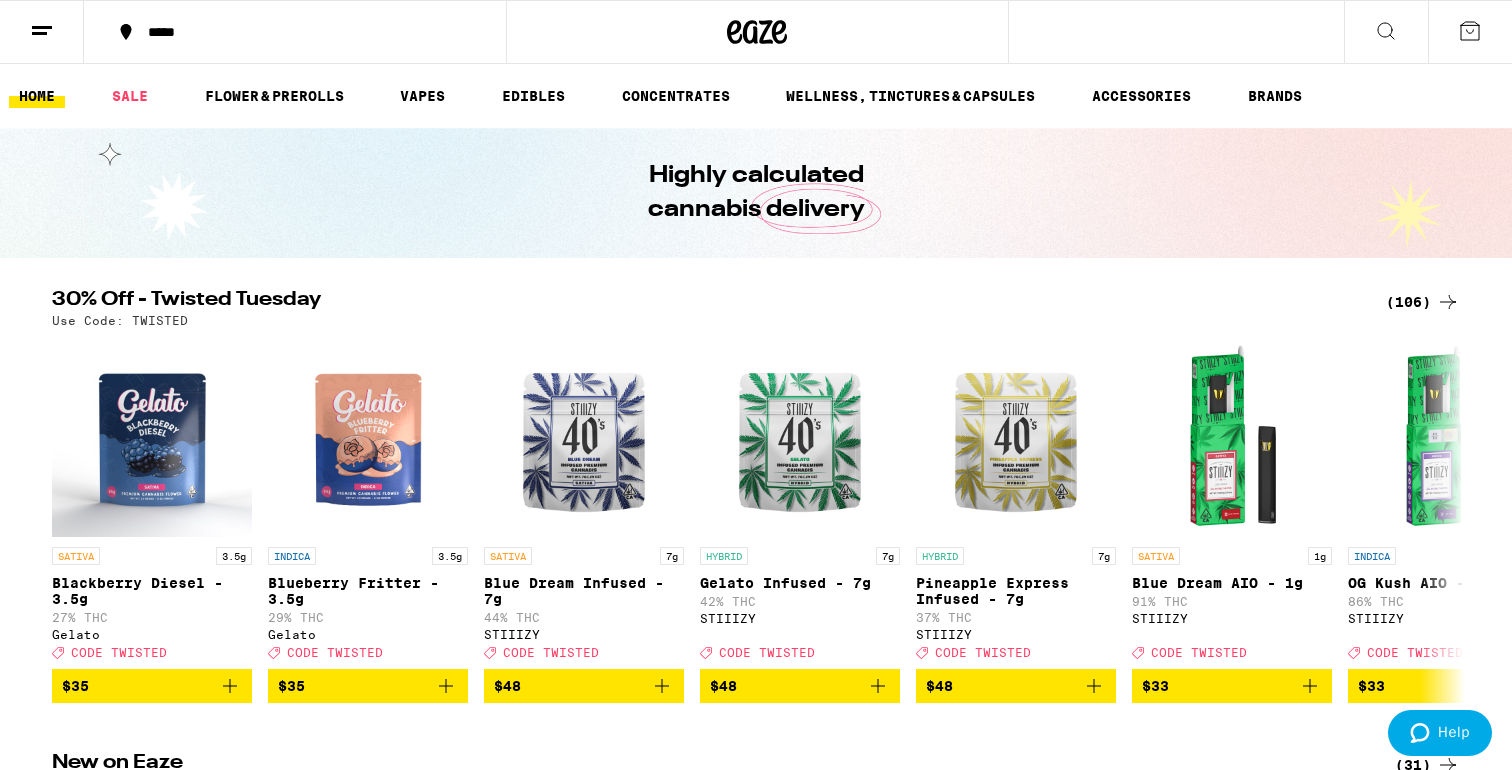 click 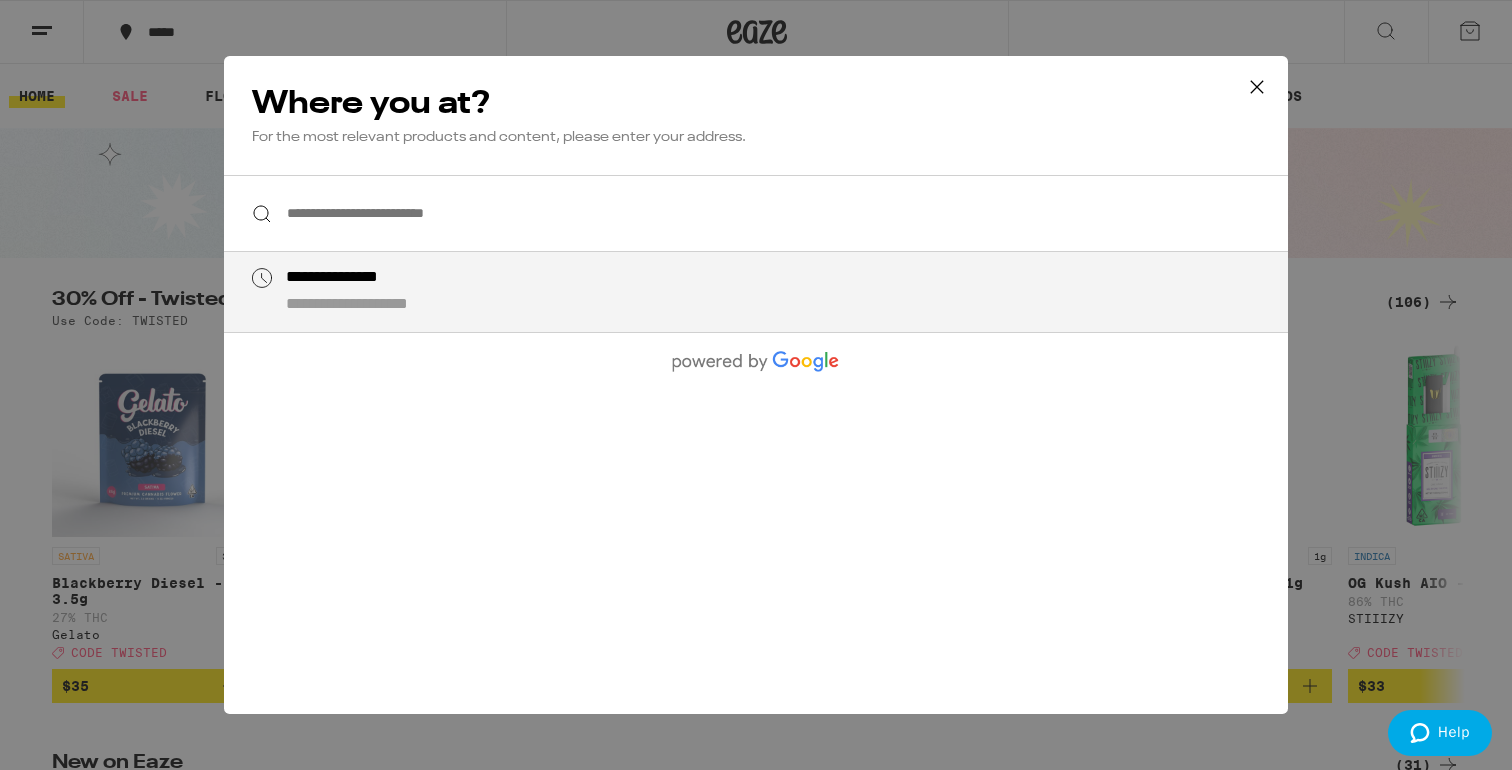 scroll, scrollTop: 0, scrollLeft: 0, axis: both 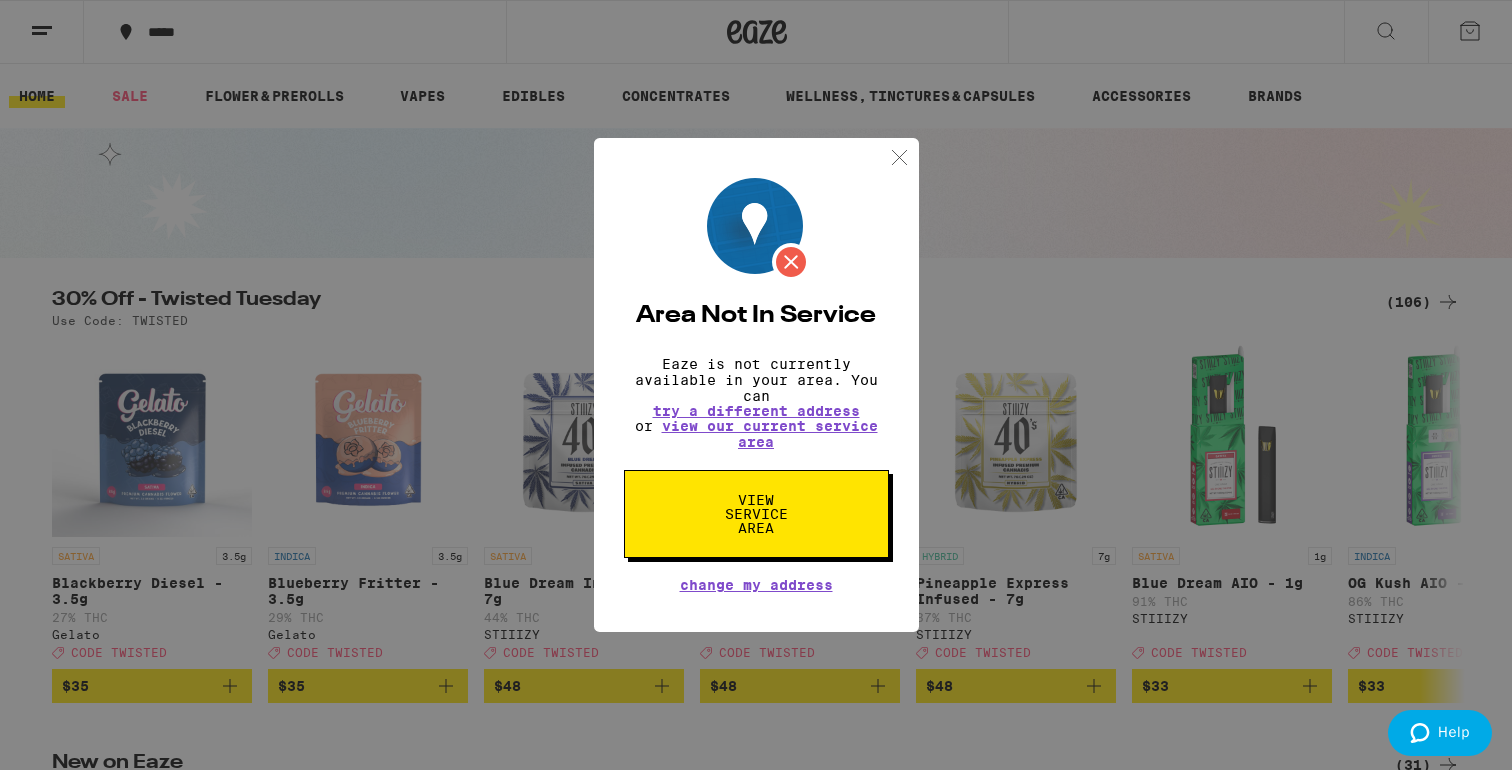 click at bounding box center [899, 157] 